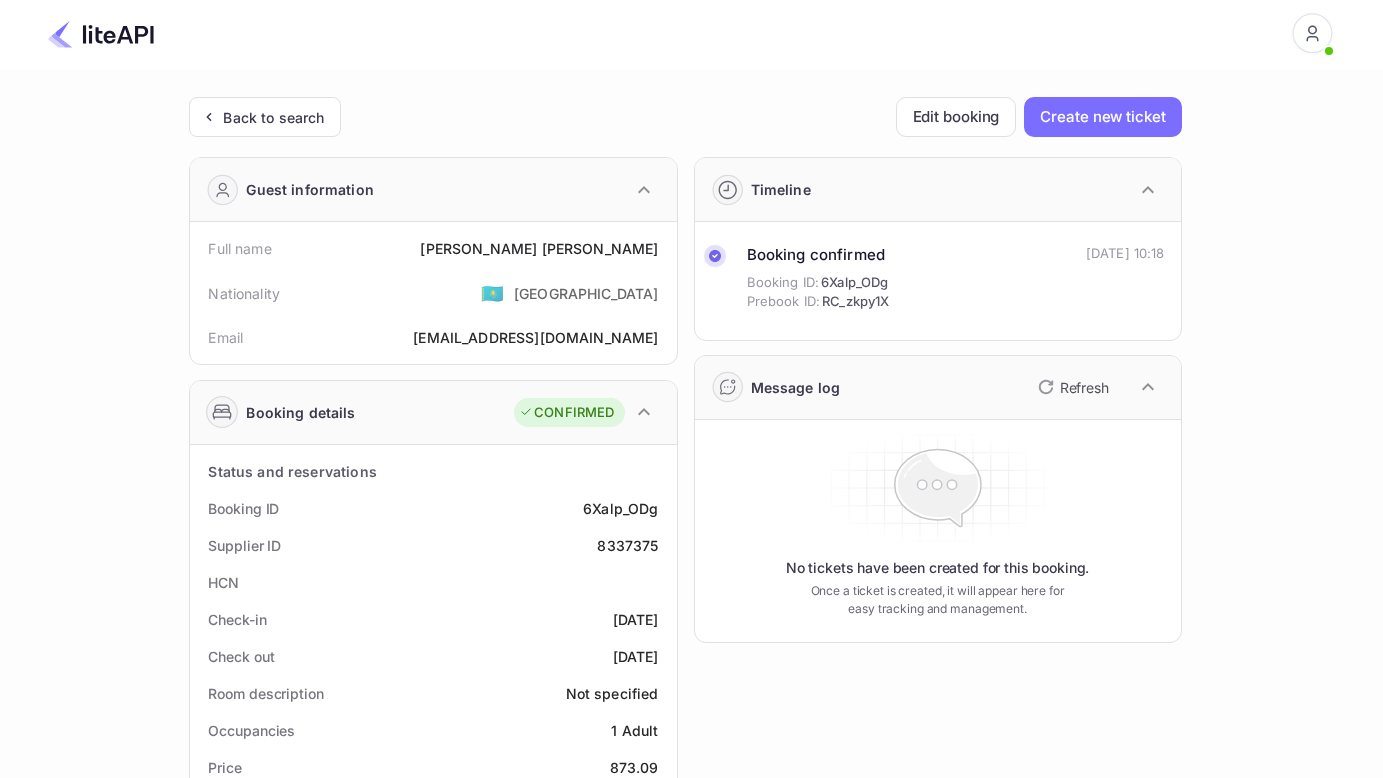scroll, scrollTop: 275, scrollLeft: 0, axis: vertical 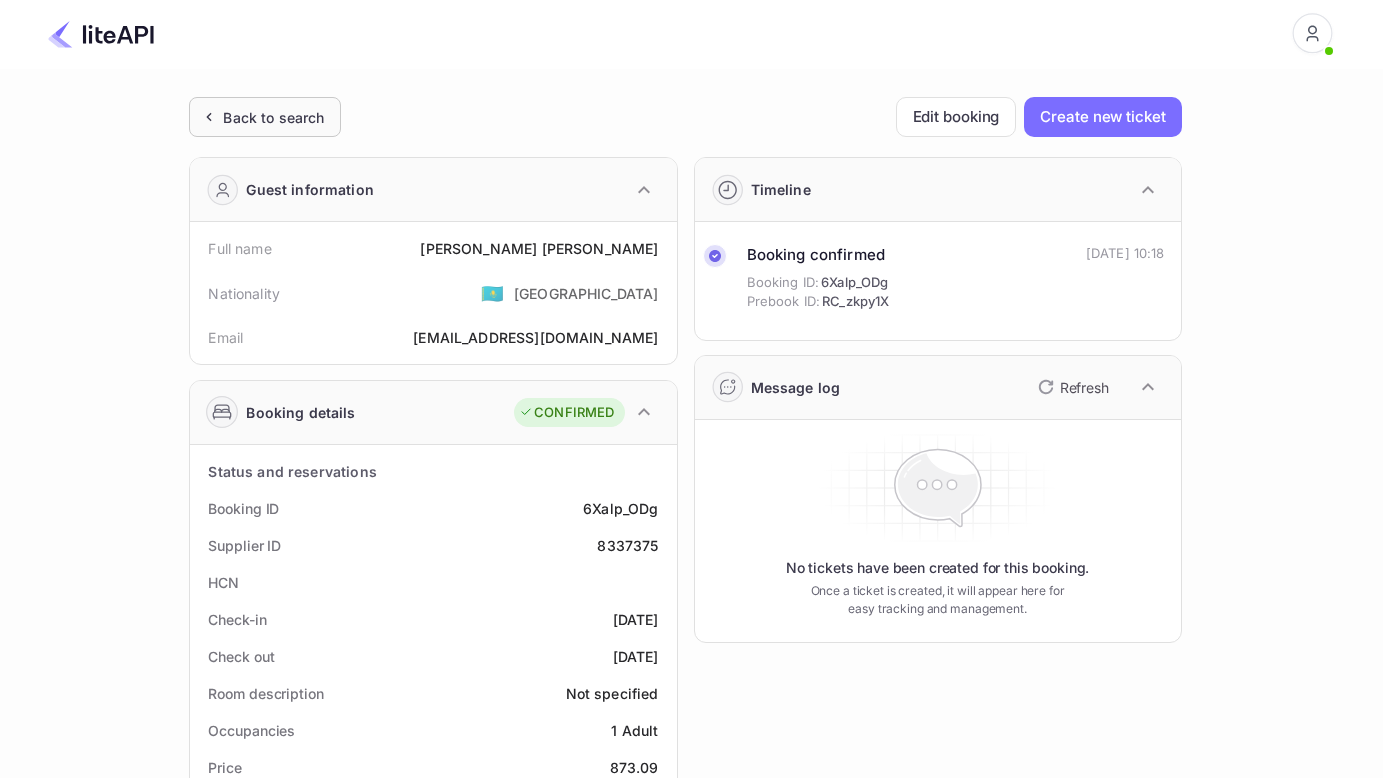 click on "Back to search" at bounding box center (273, 117) 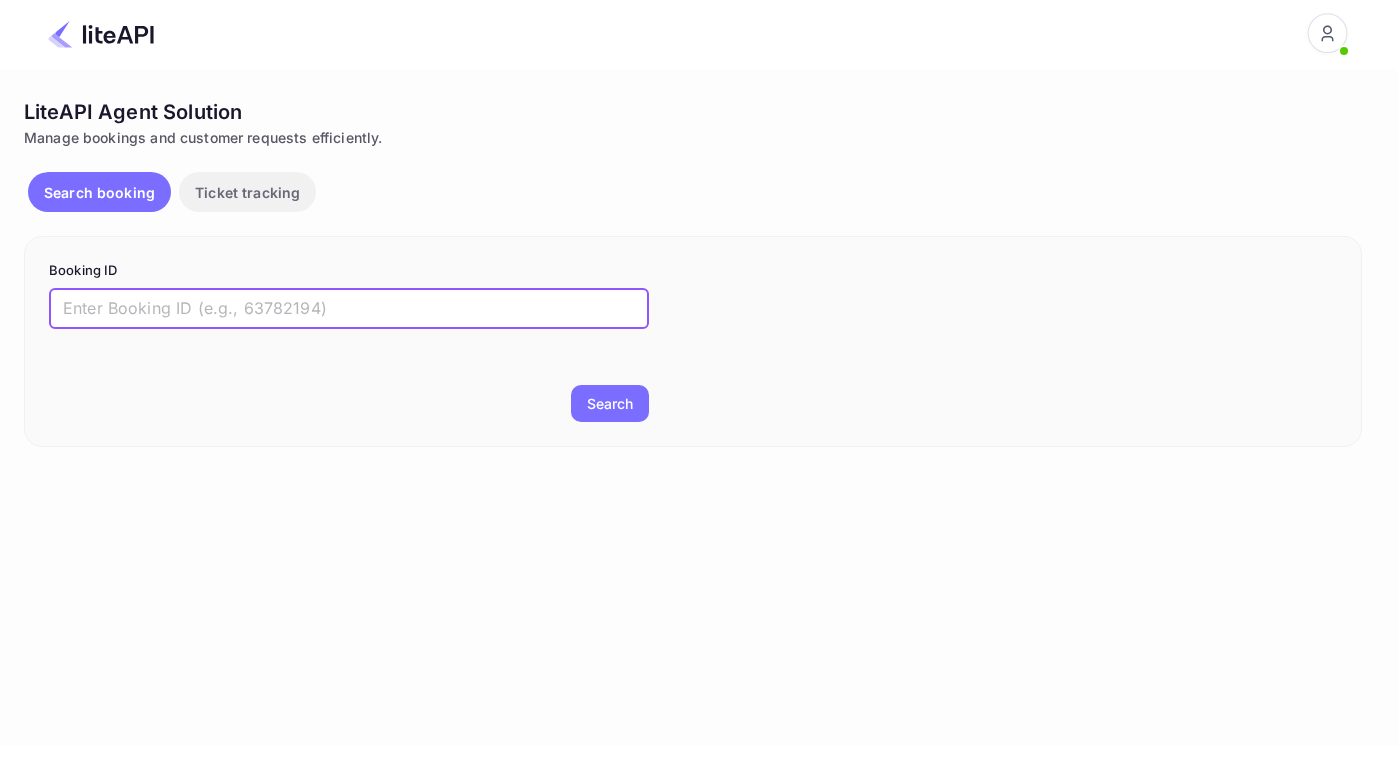 click at bounding box center (349, 309) 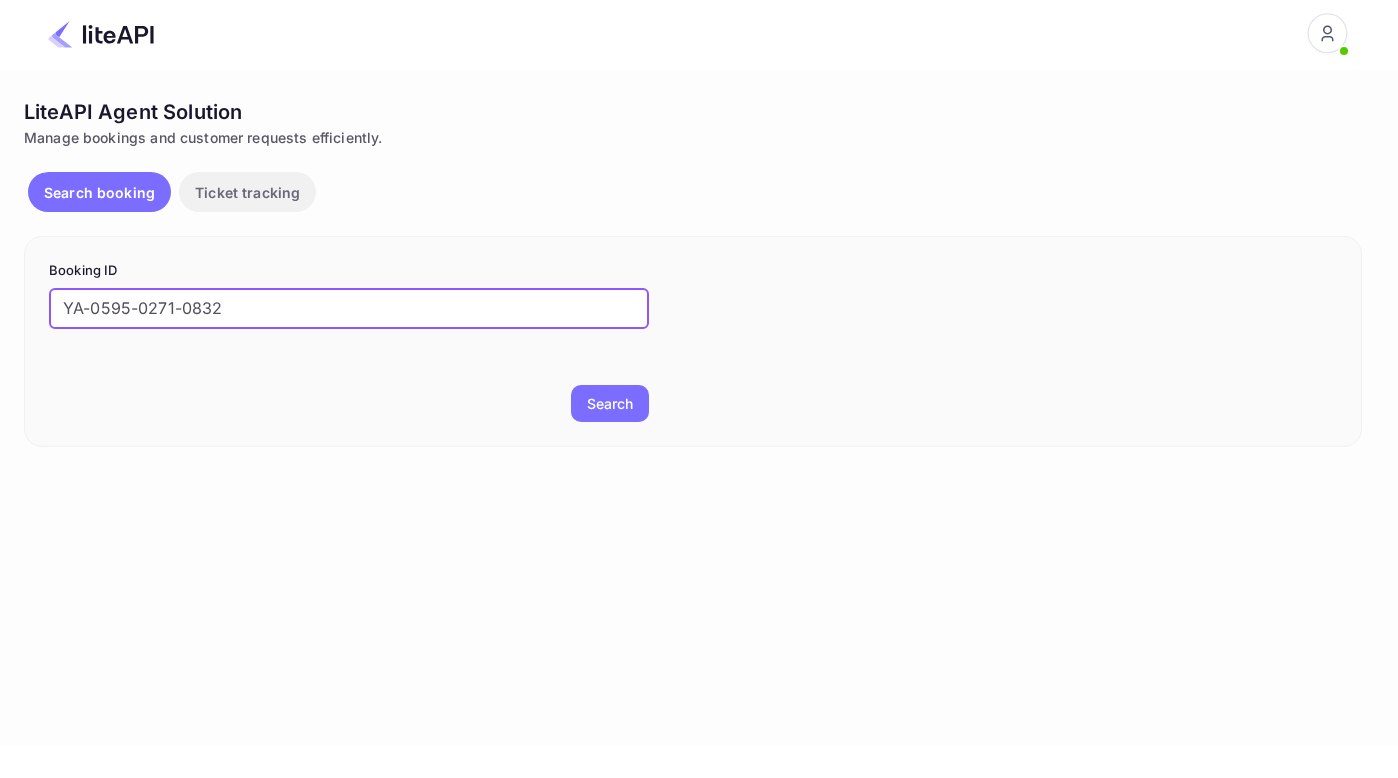 type on "YA-0595-0271-0832" 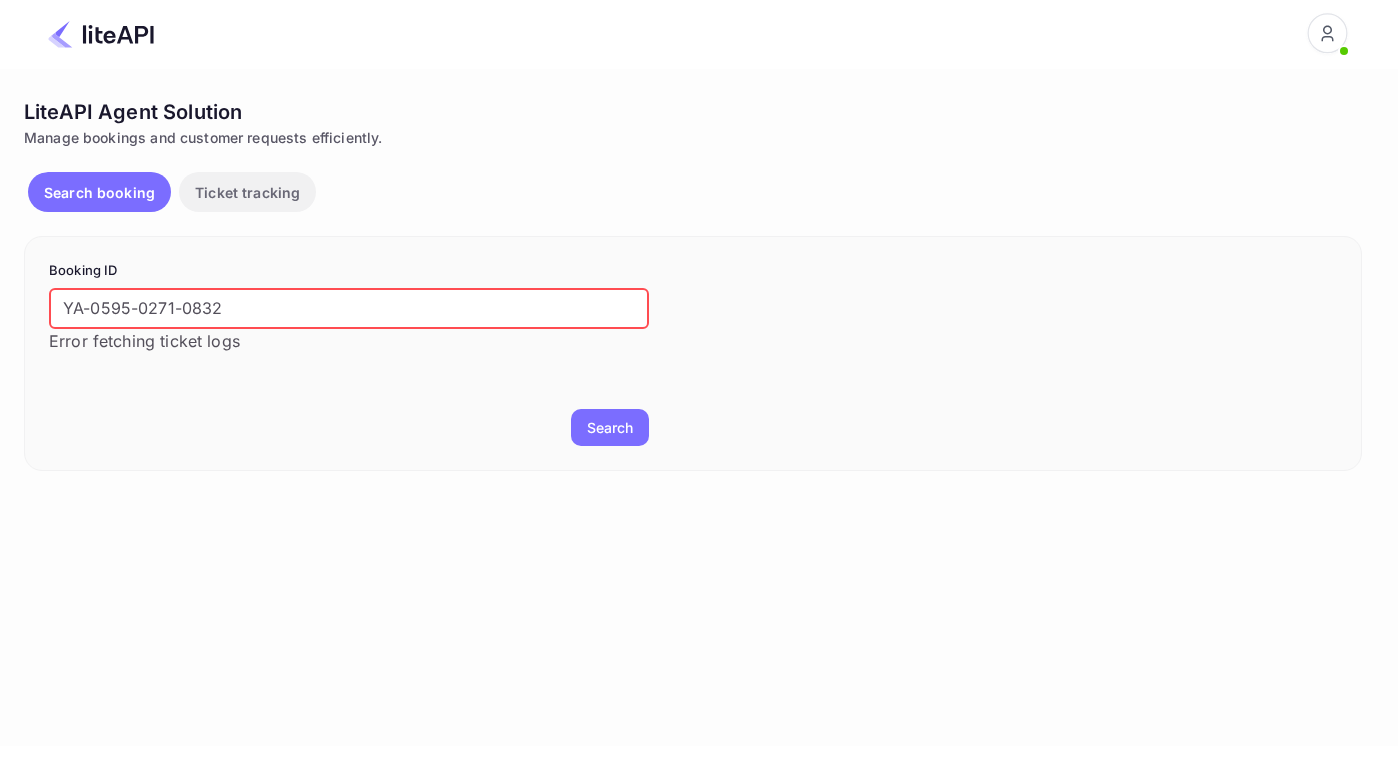 drag, startPoint x: 162, startPoint y: 284, endPoint x: -72, endPoint y: 219, distance: 242.86005 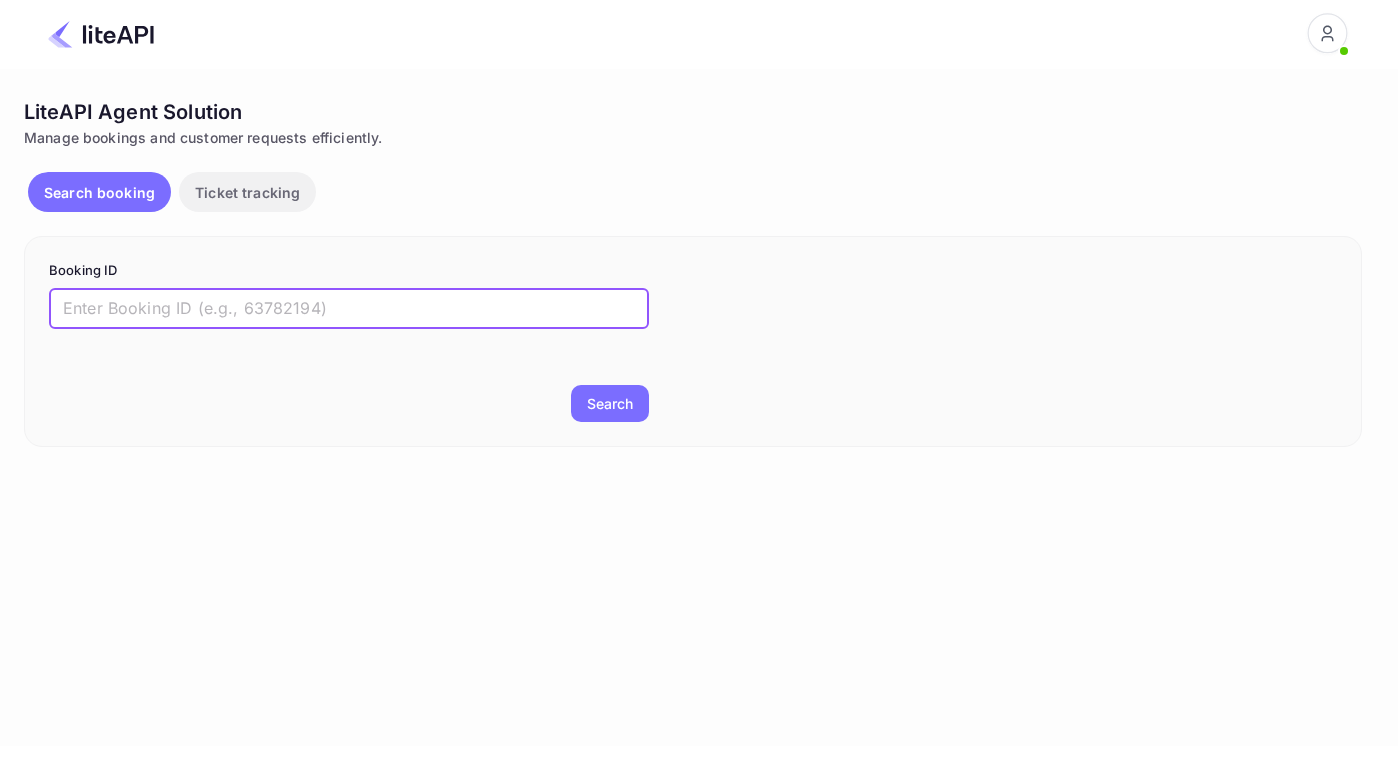 paste on "7454007" 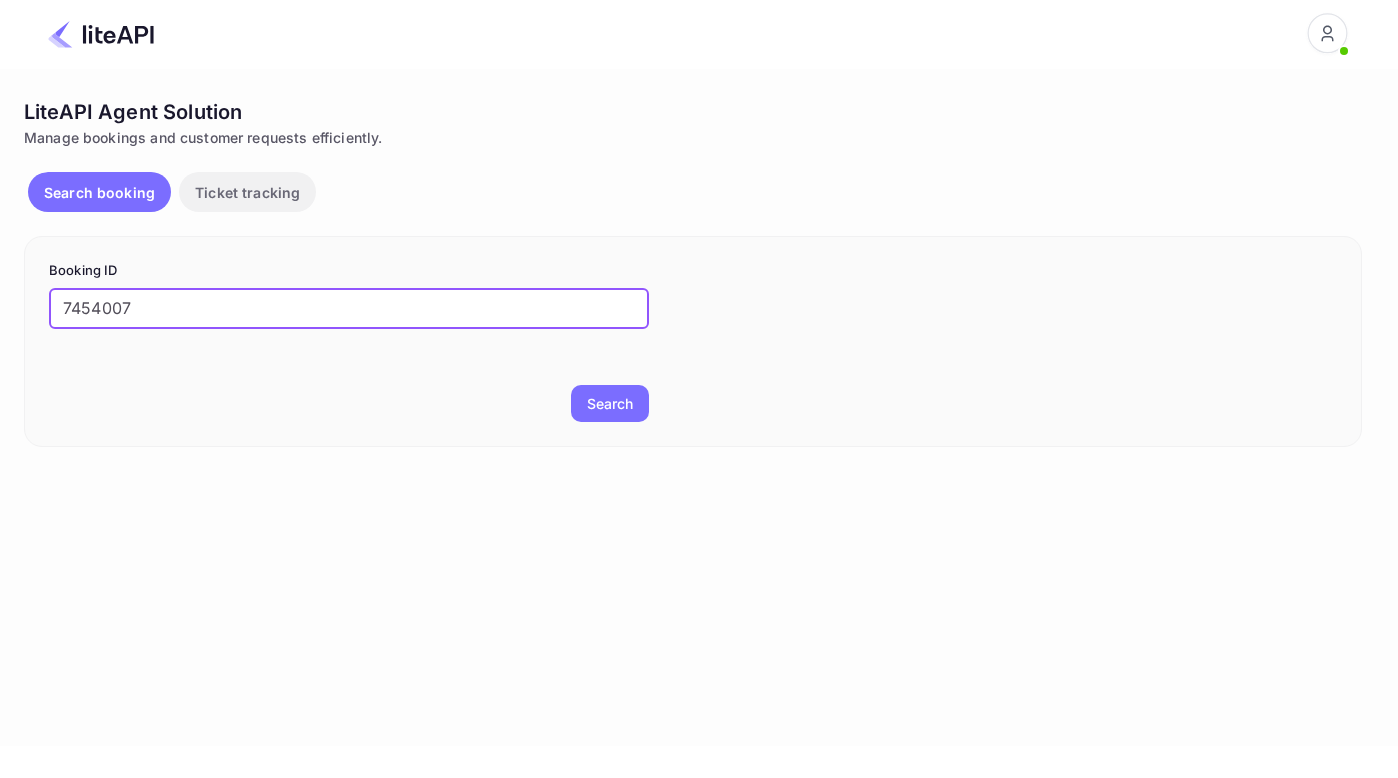 type on "7454007" 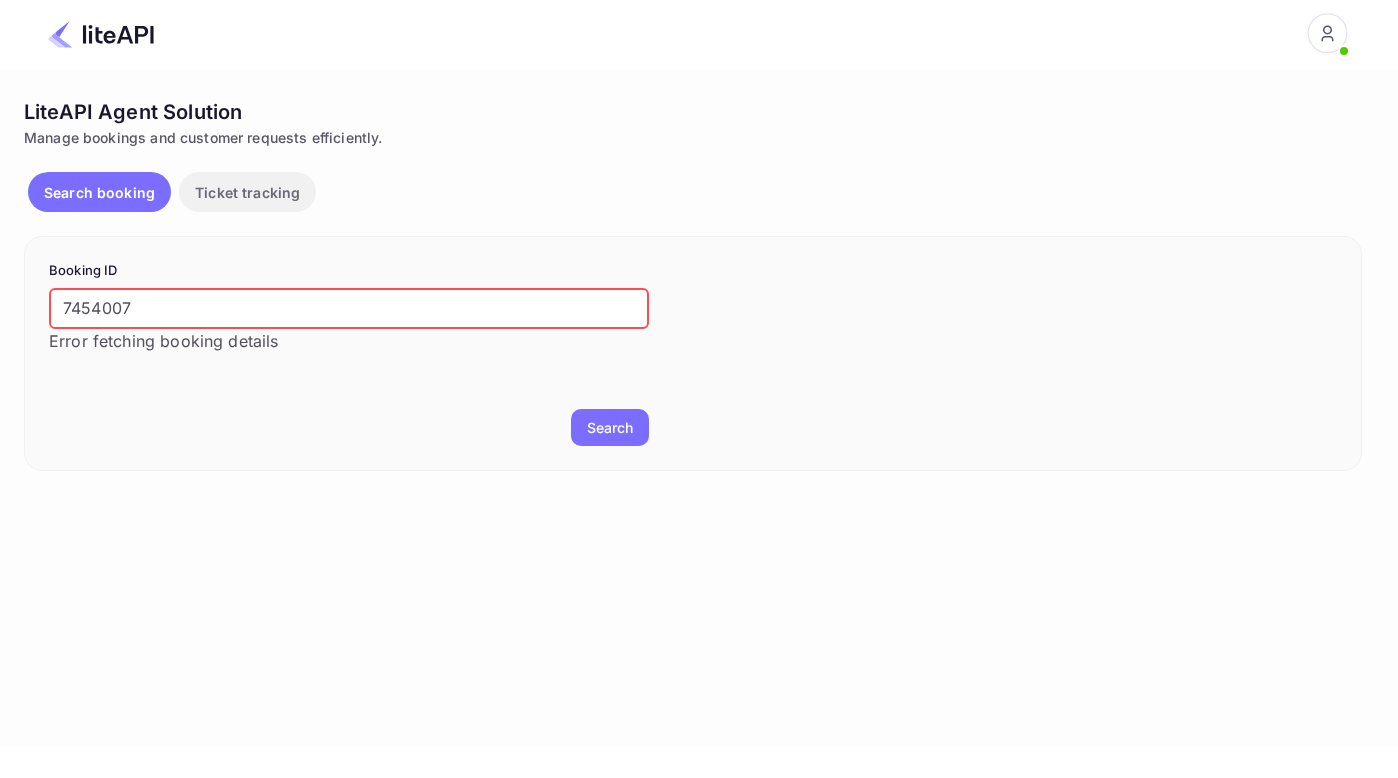 drag, startPoint x: 57, startPoint y: 308, endPoint x: 72, endPoint y: 311, distance: 15.297058 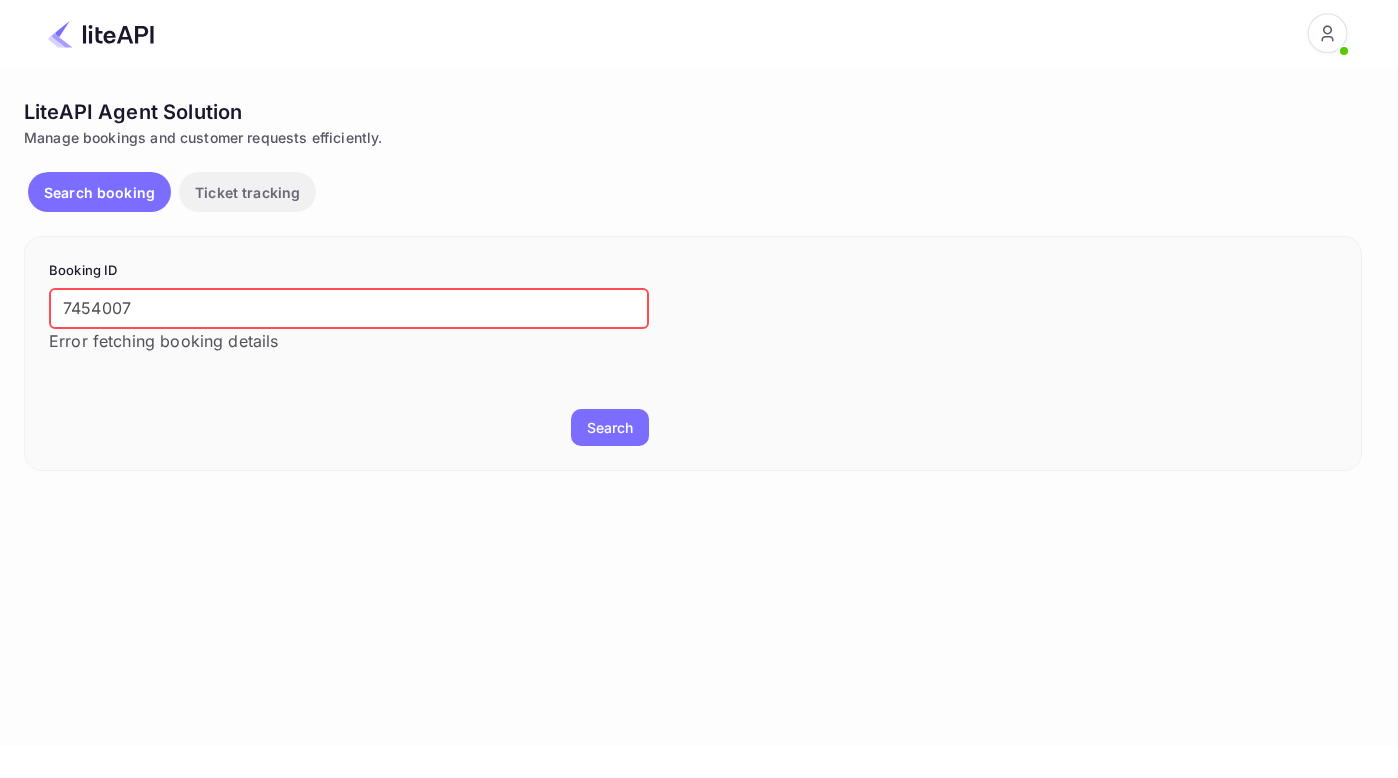 click on "Search" at bounding box center [610, 427] 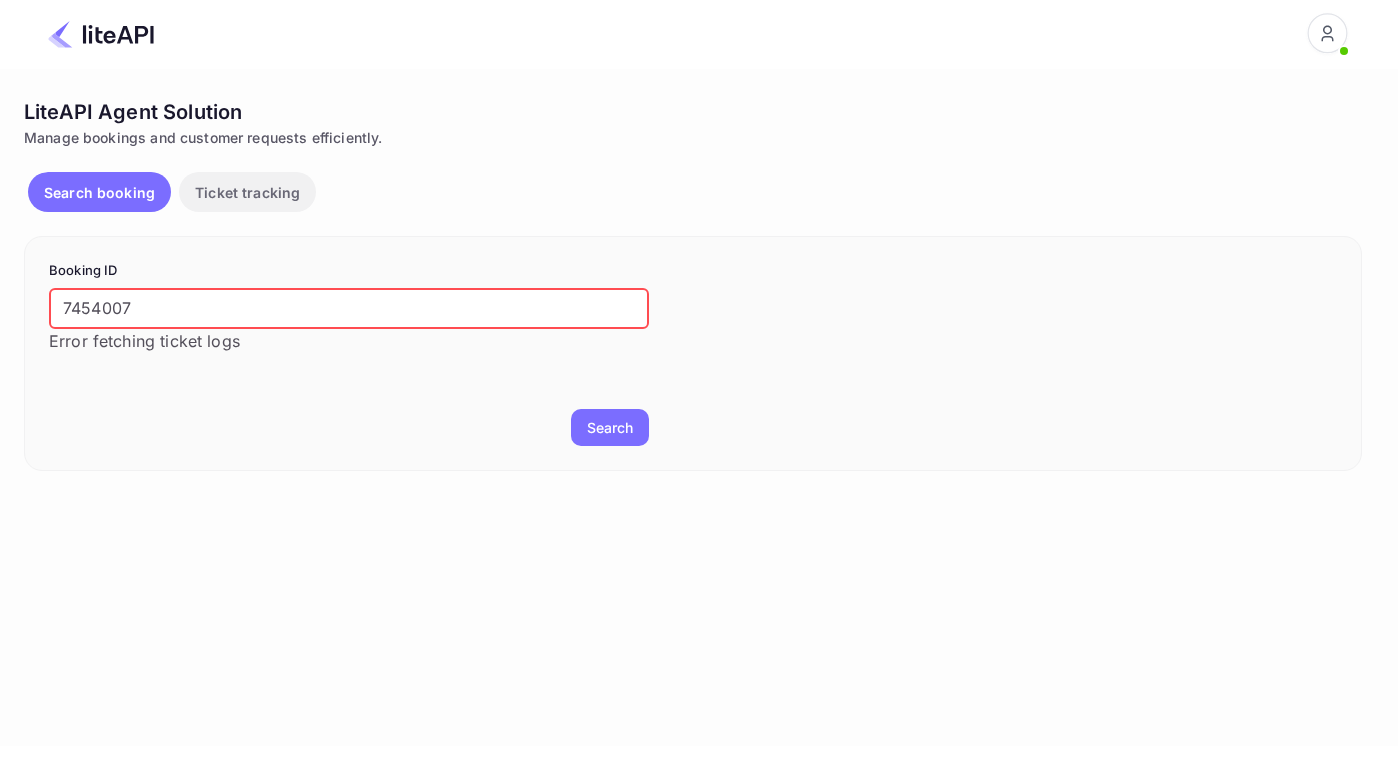 click on "7454007" at bounding box center (349, 309) 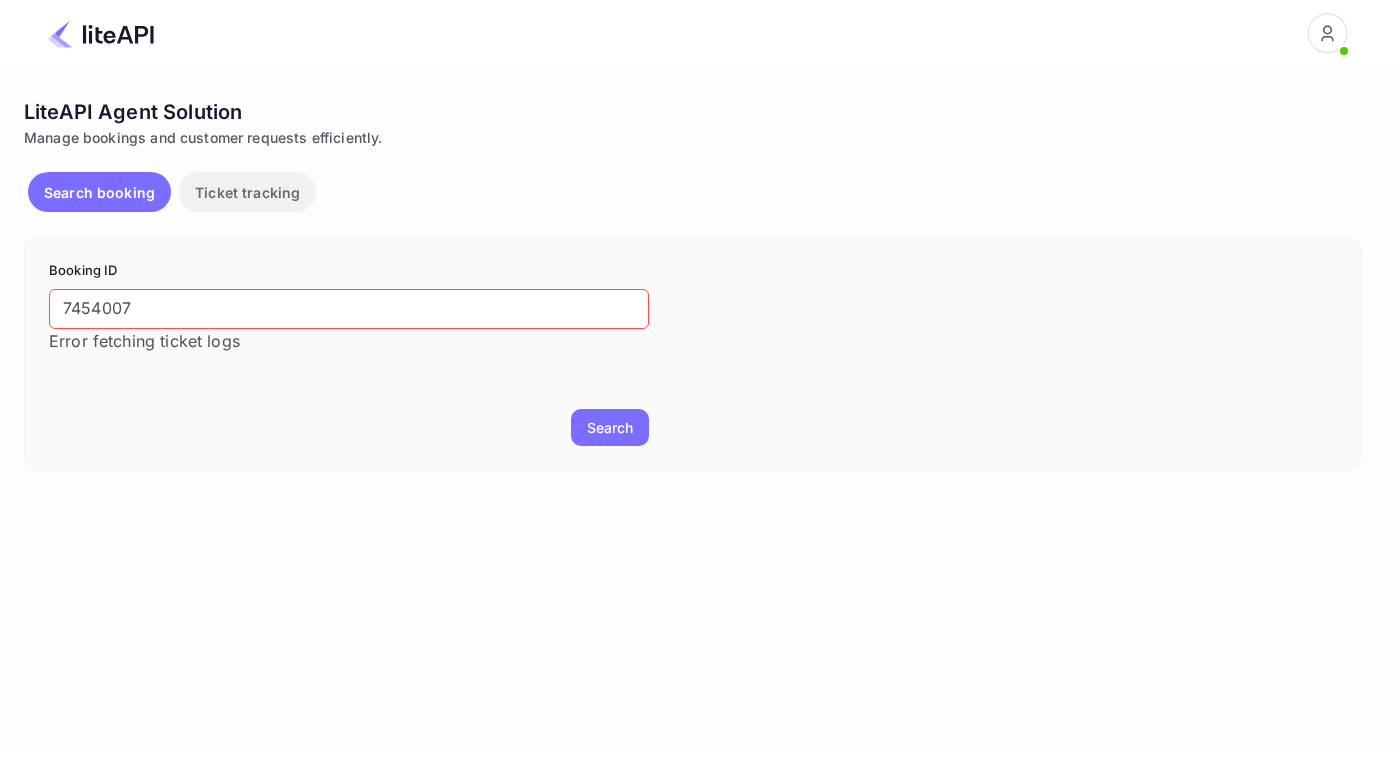 click on "Search booking" at bounding box center (99, 192) 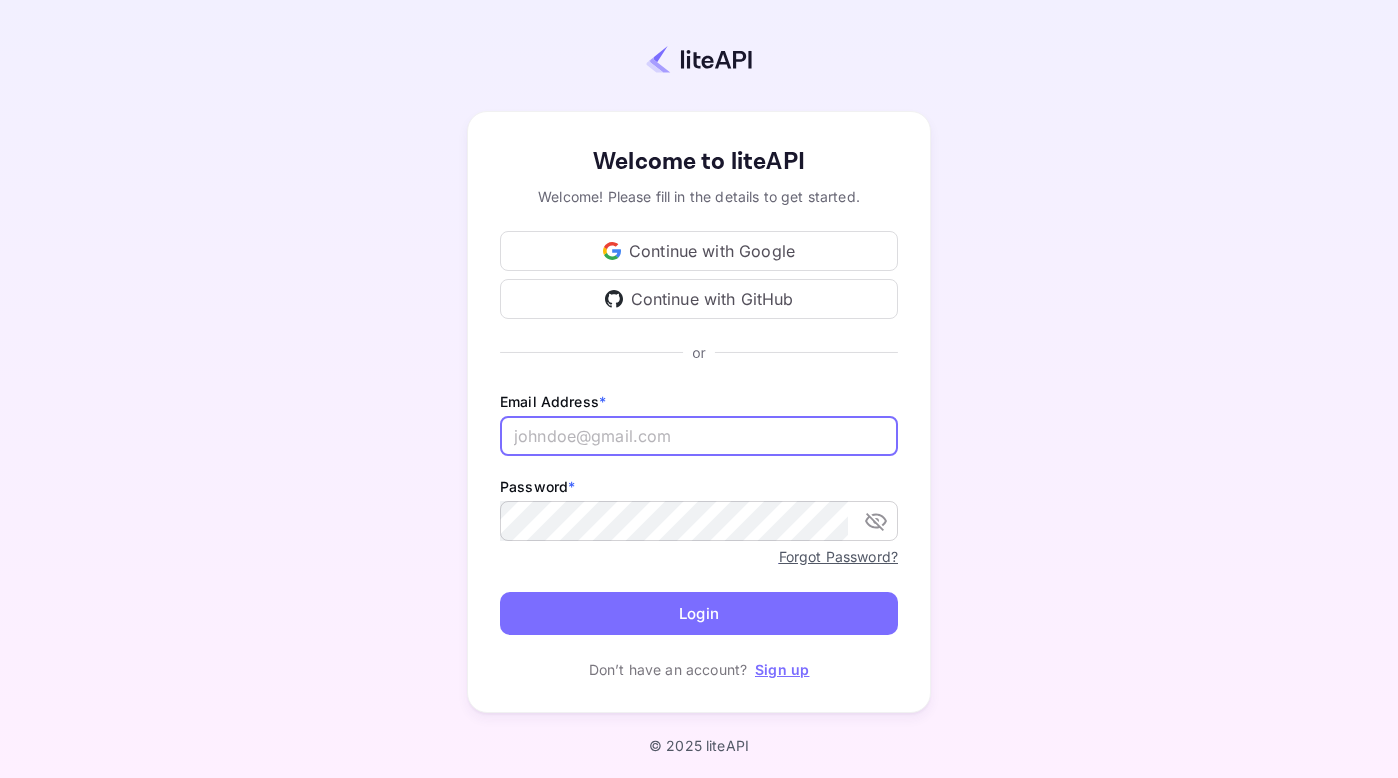 scroll, scrollTop: 0, scrollLeft: 0, axis: both 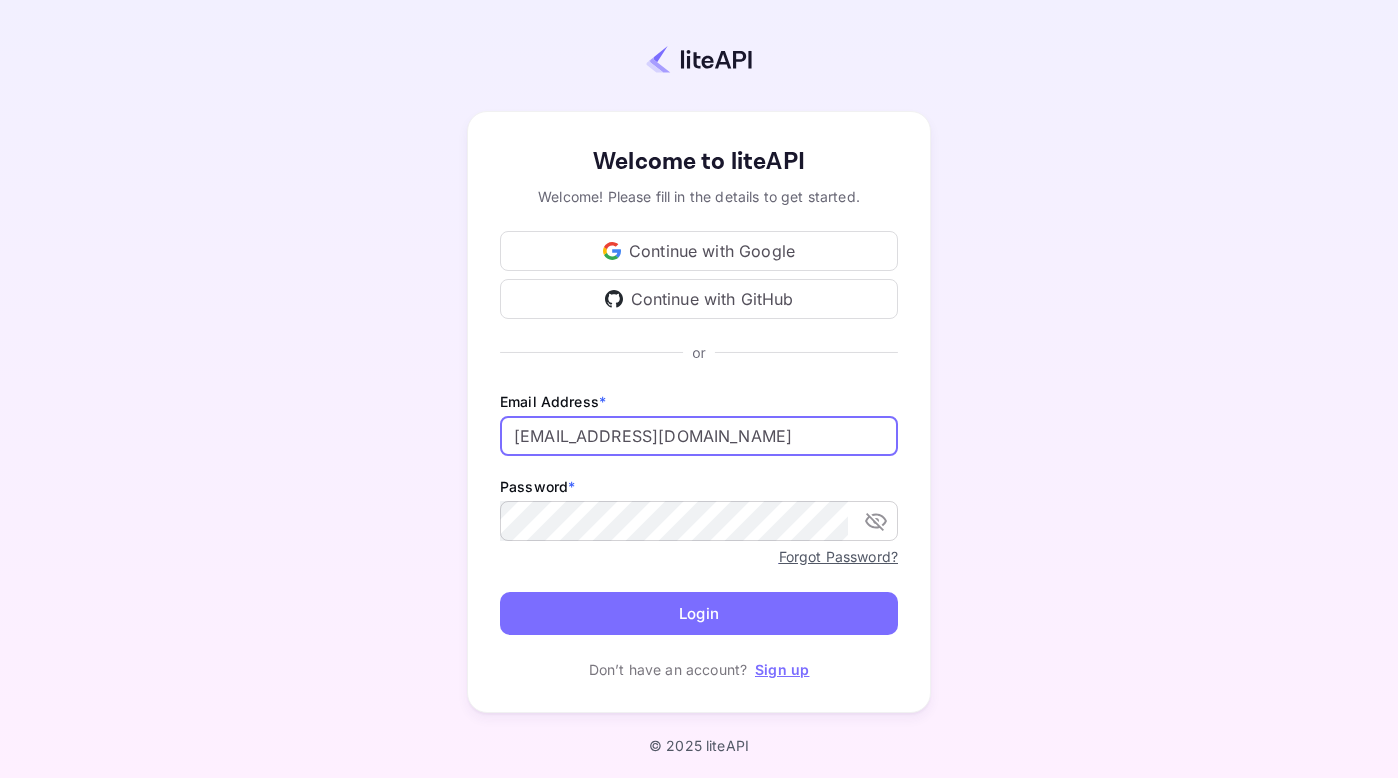 type on "[EMAIL_ADDRESS][DOMAIN_NAME]" 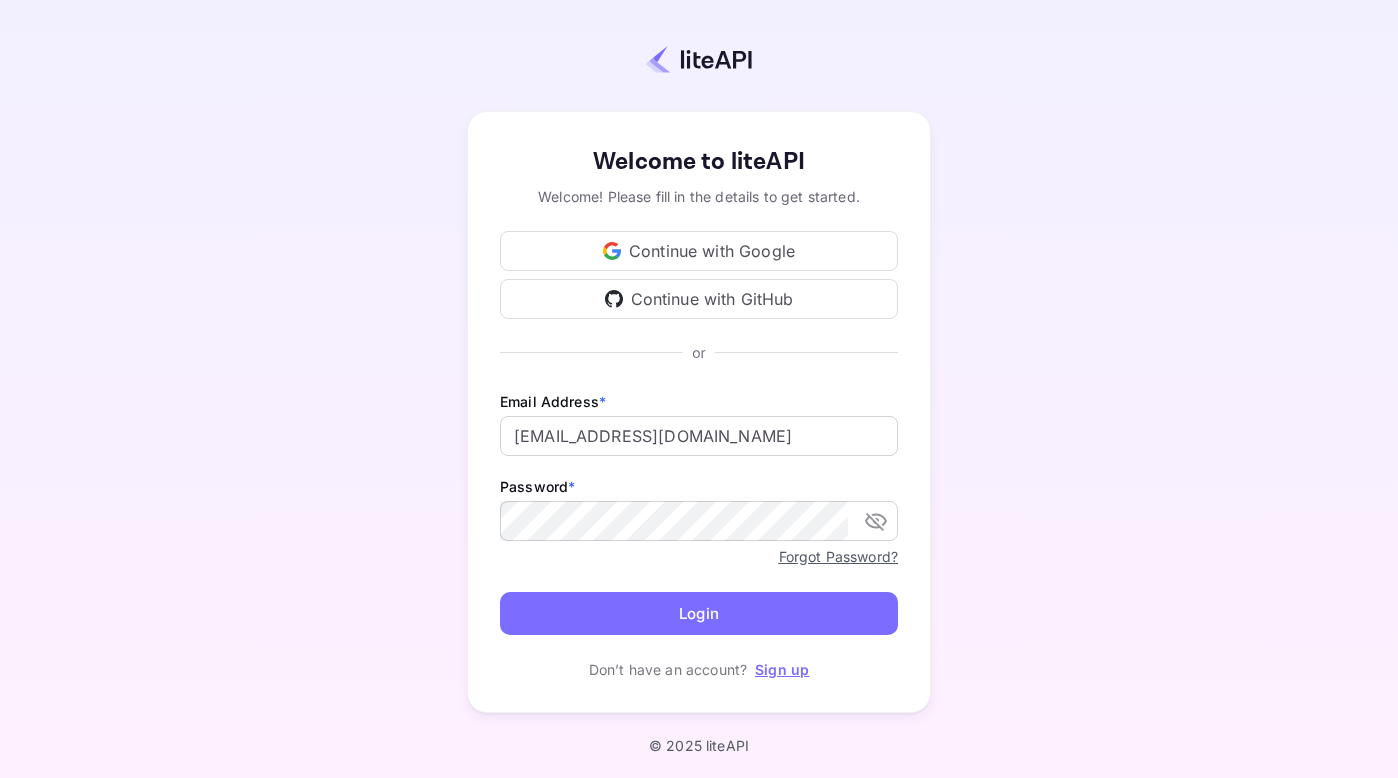 click on "Continue with Google Continue with GitHub" at bounding box center (699, 275) 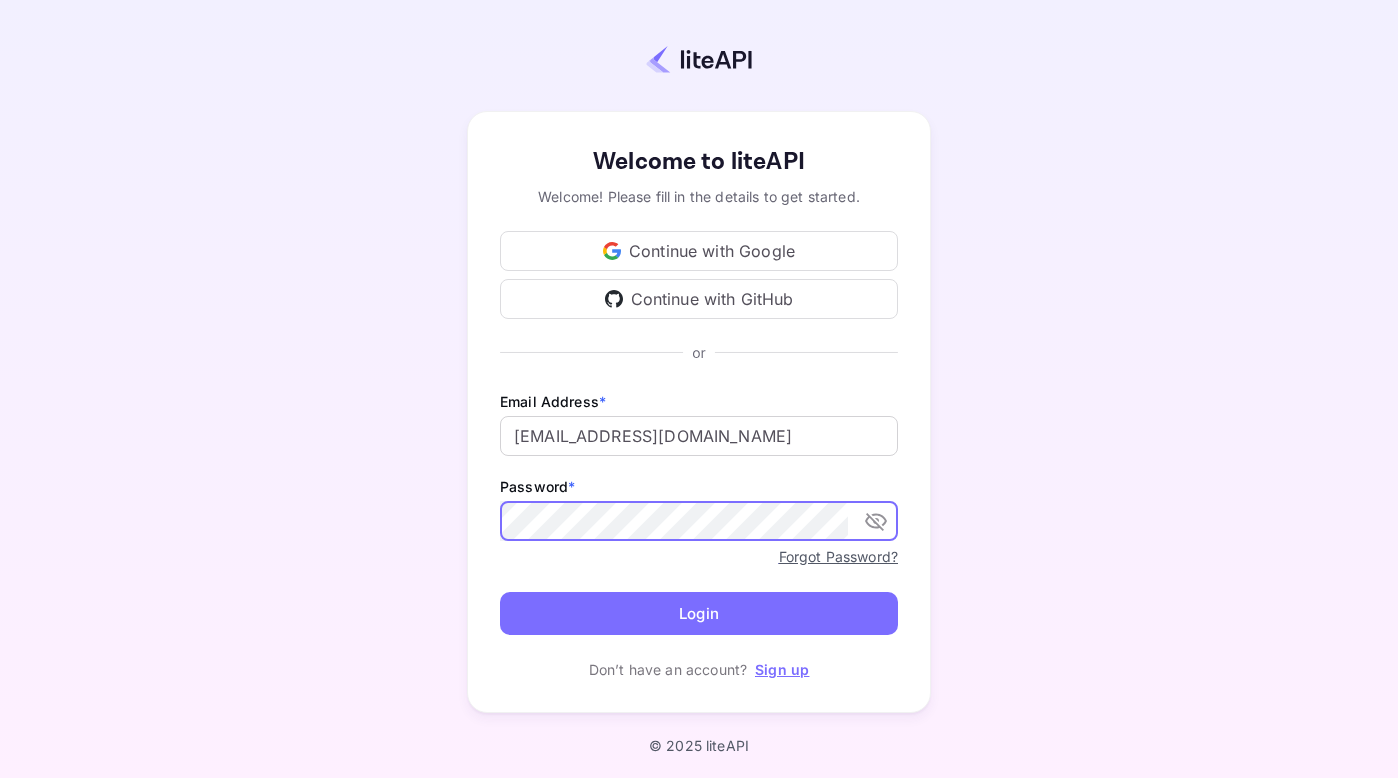 drag, startPoint x: 709, startPoint y: 612, endPoint x: 710, endPoint y: 601, distance: 11.045361 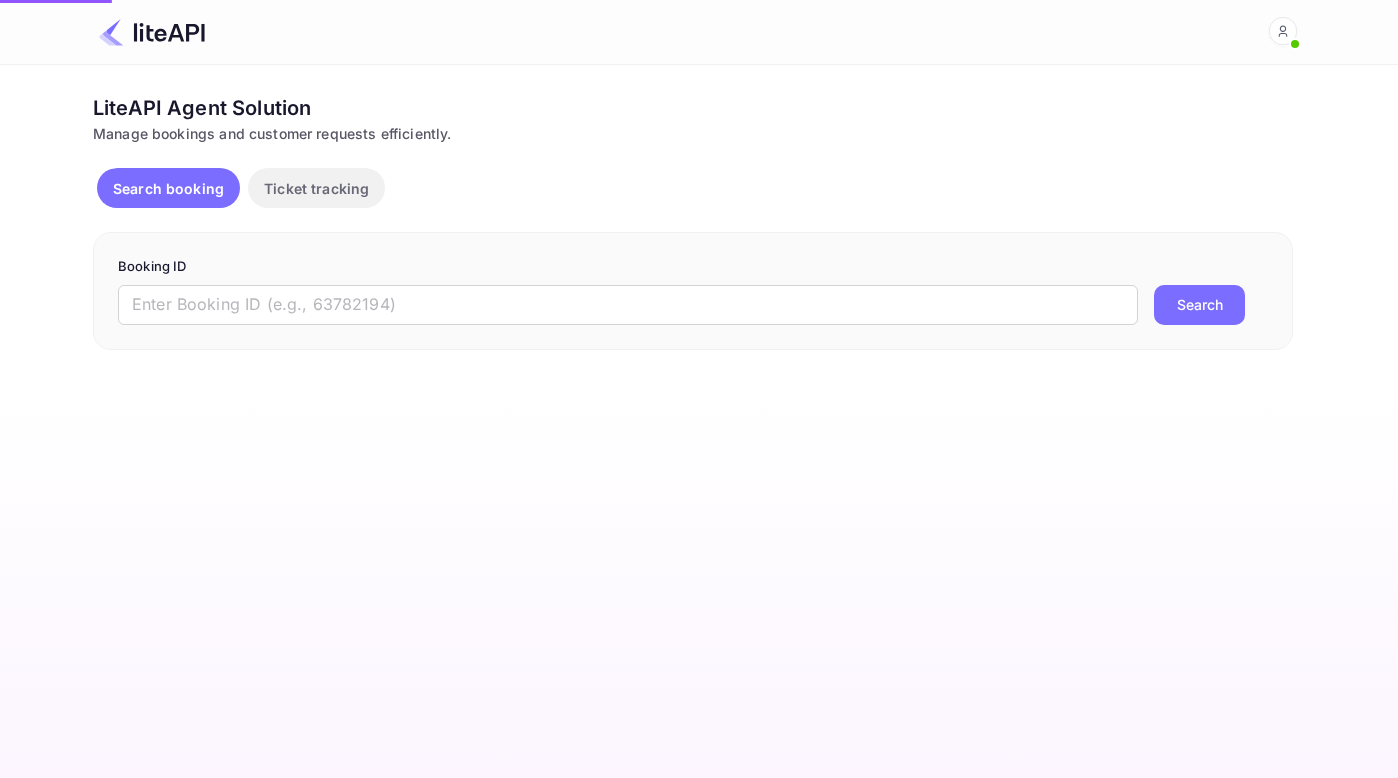 scroll, scrollTop: 0, scrollLeft: 0, axis: both 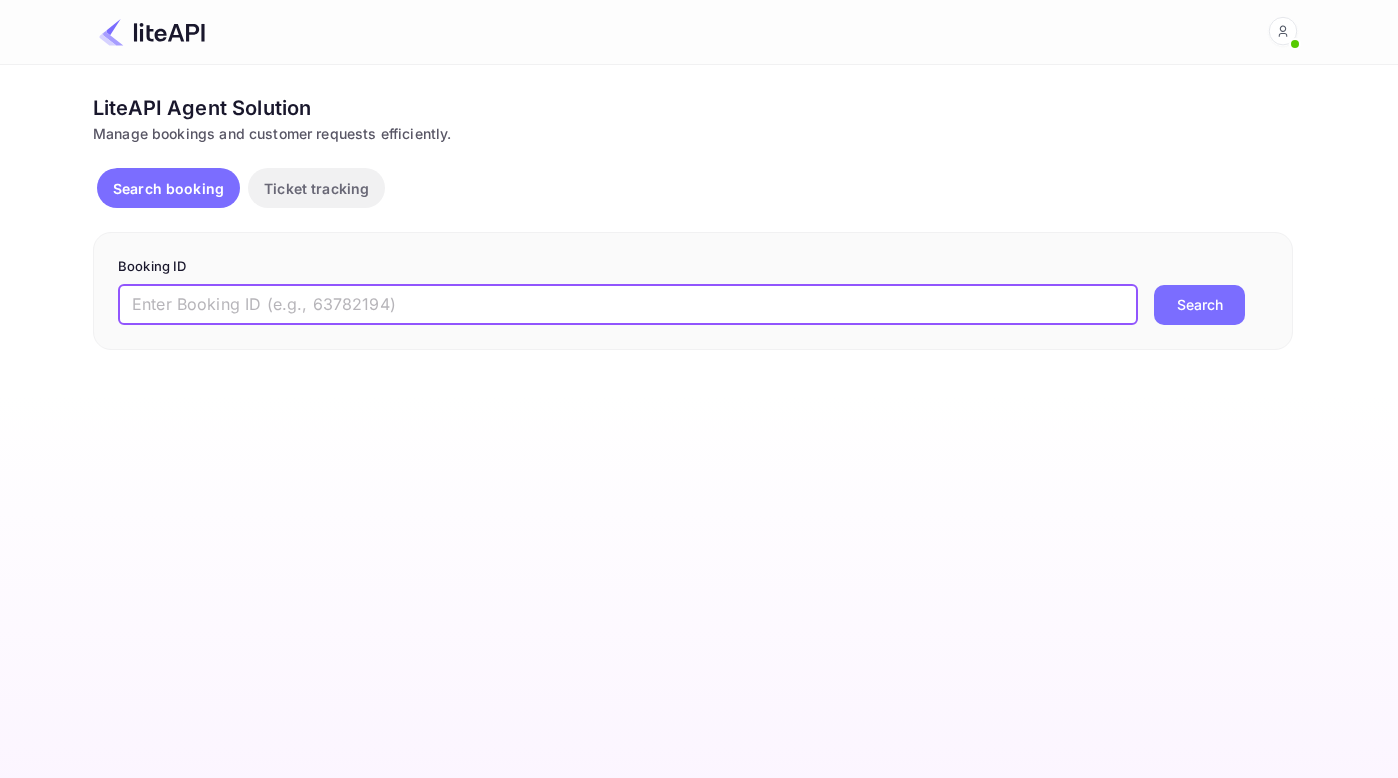 click at bounding box center [628, 305] 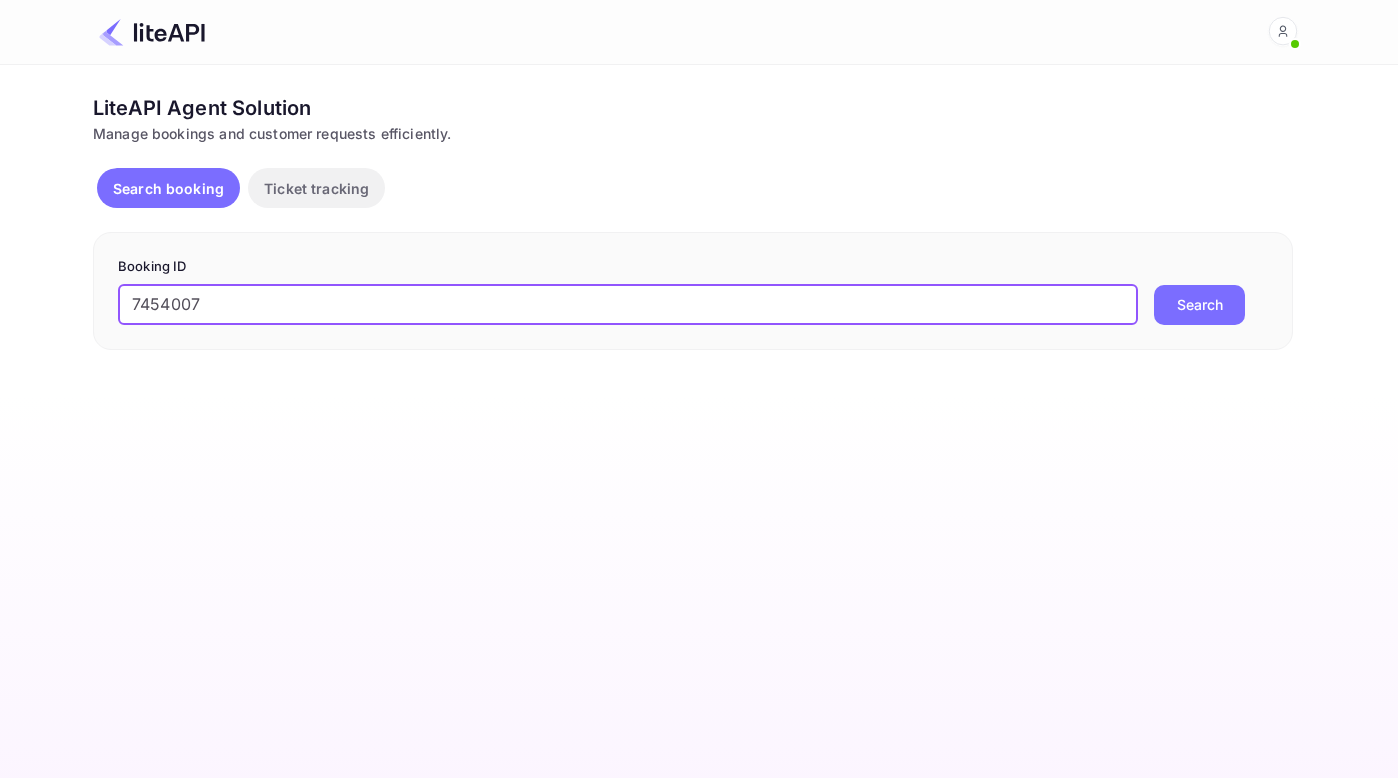 type on "7454007" 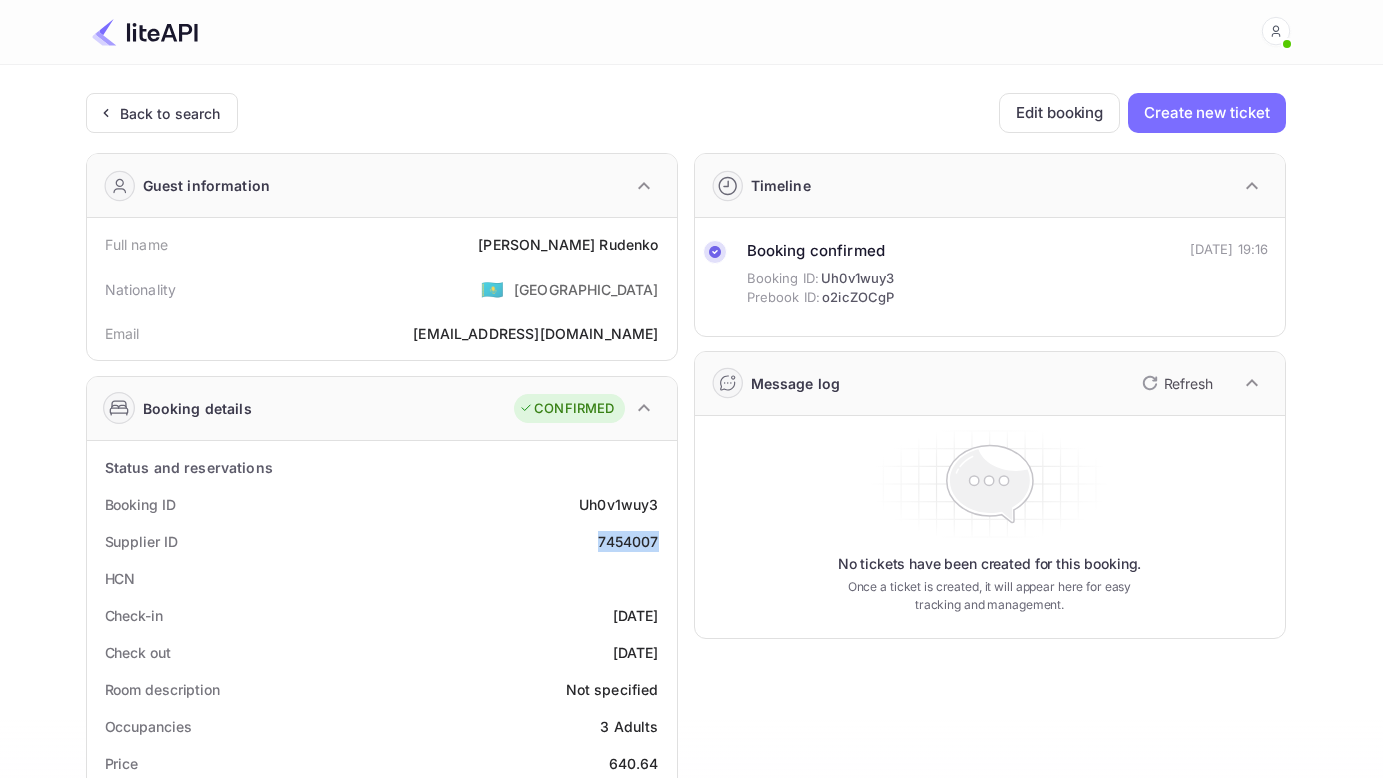 drag, startPoint x: 586, startPoint y: 540, endPoint x: 675, endPoint y: 539, distance: 89.005615 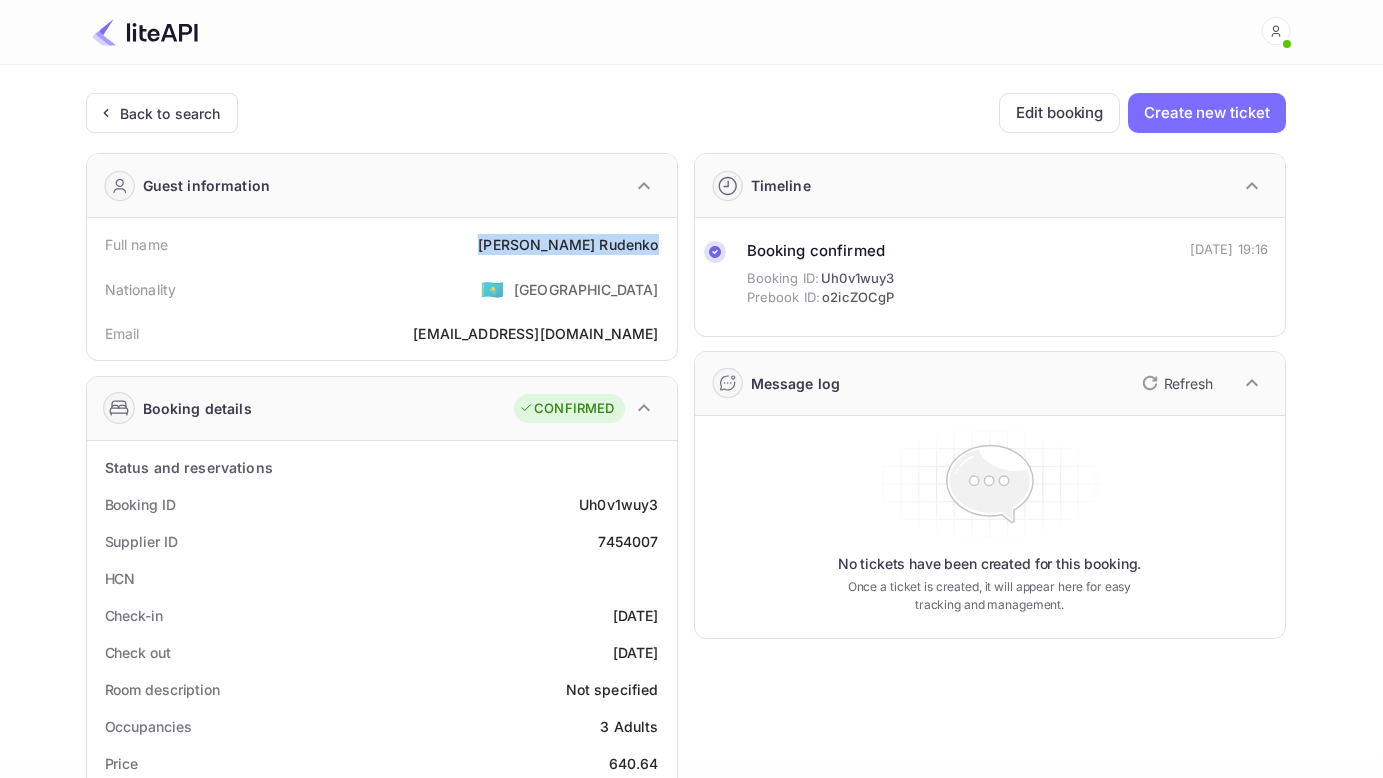 drag, startPoint x: 553, startPoint y: 237, endPoint x: 665, endPoint y: 247, distance: 112.44554 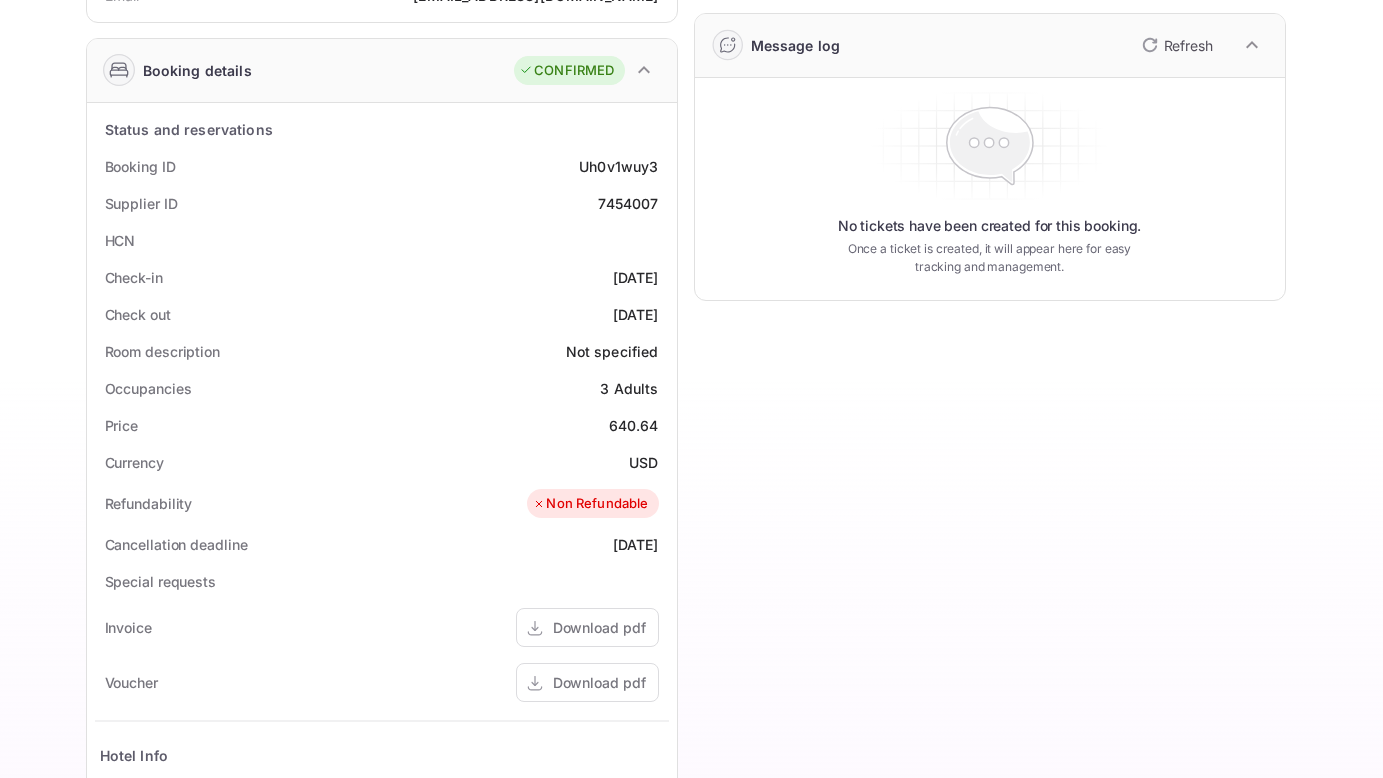 scroll, scrollTop: 339, scrollLeft: 0, axis: vertical 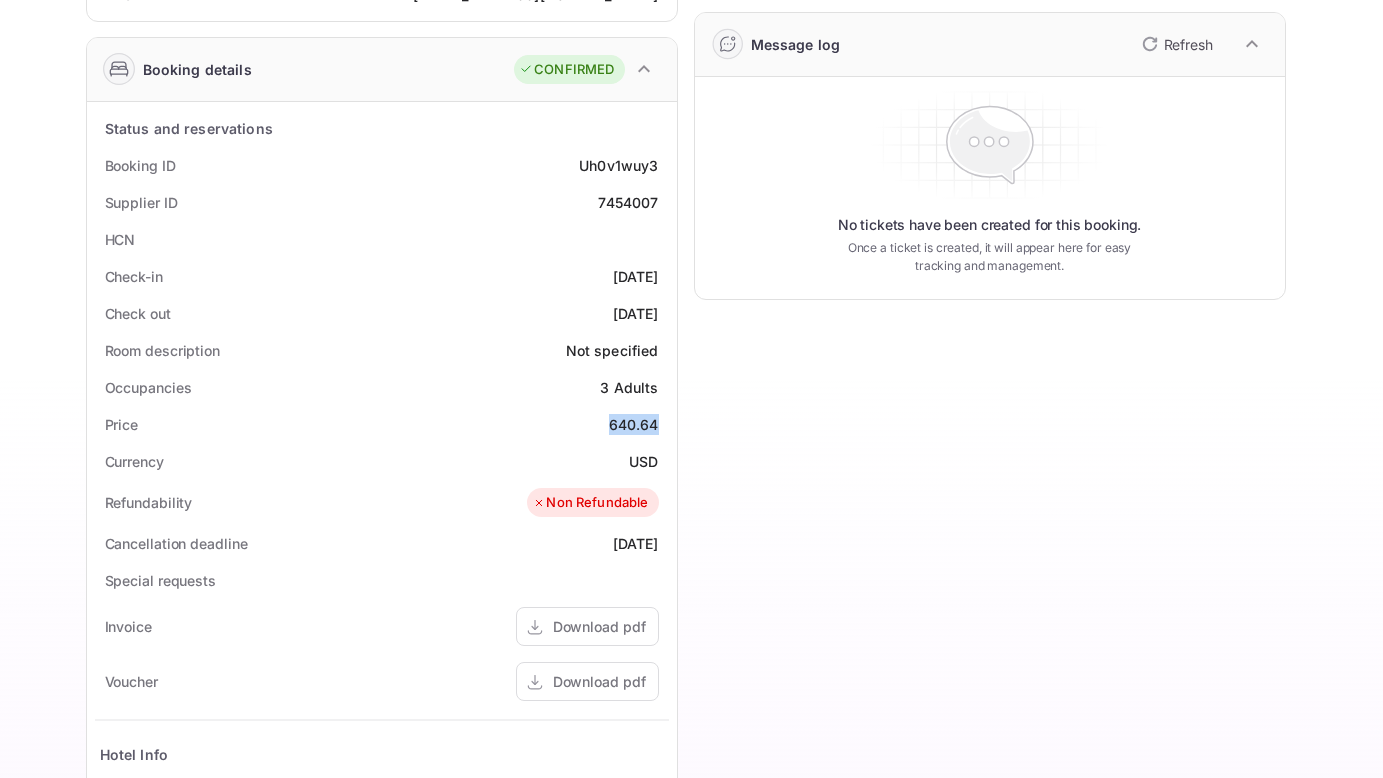 drag, startPoint x: 609, startPoint y: 424, endPoint x: 664, endPoint y: 428, distance: 55.145264 